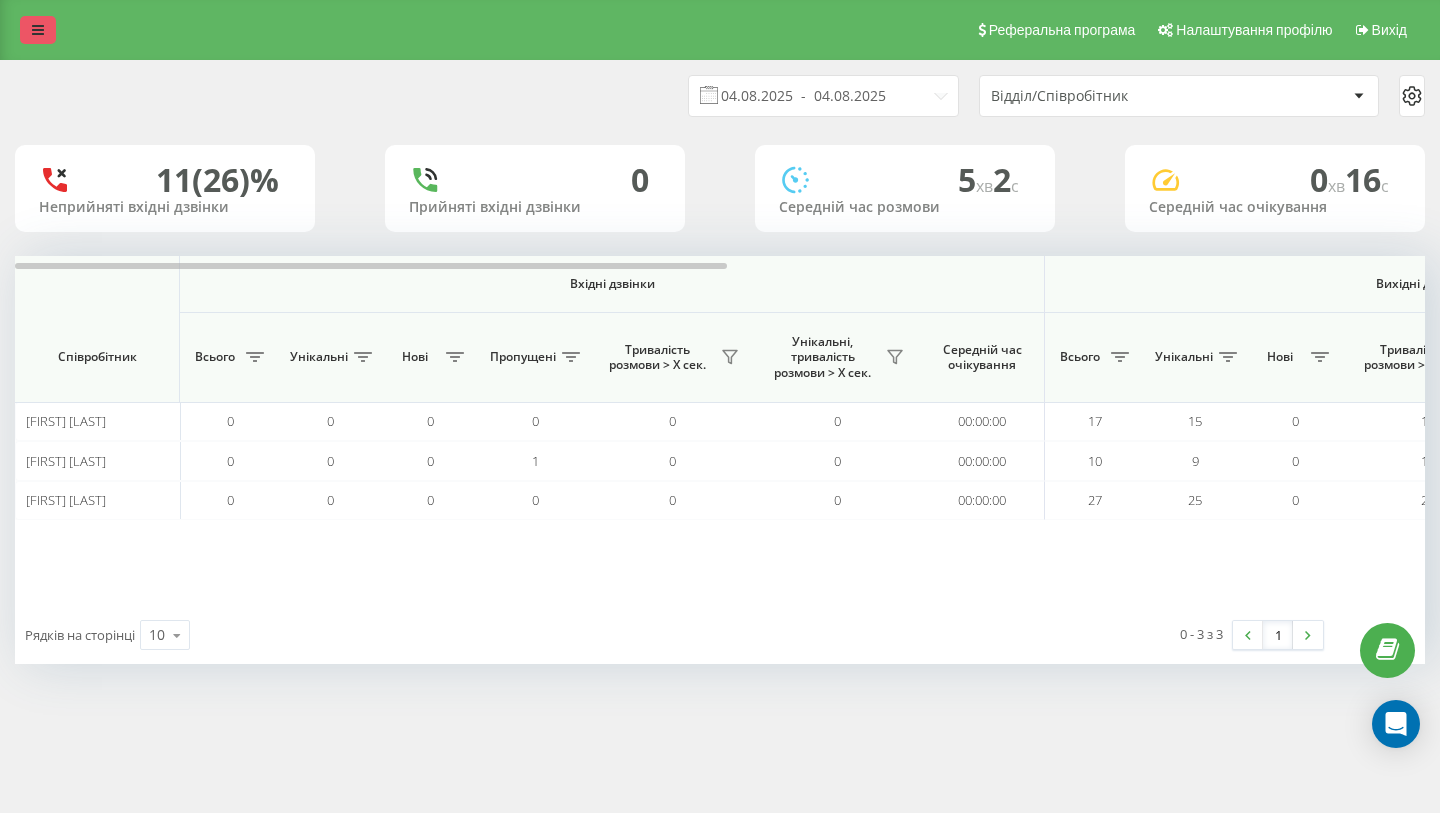 scroll, scrollTop: 0, scrollLeft: 0, axis: both 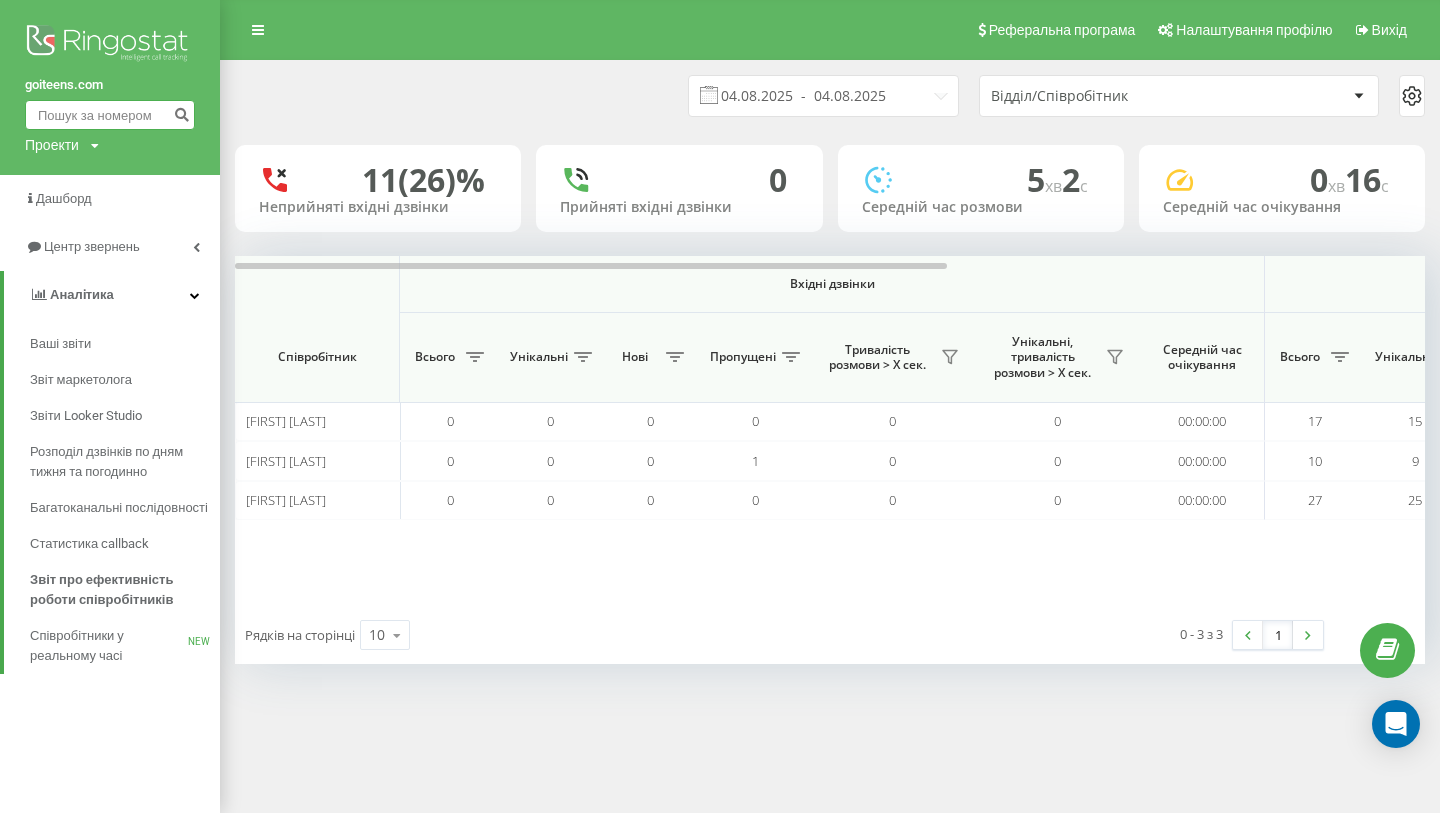 click at bounding box center [110, 115] 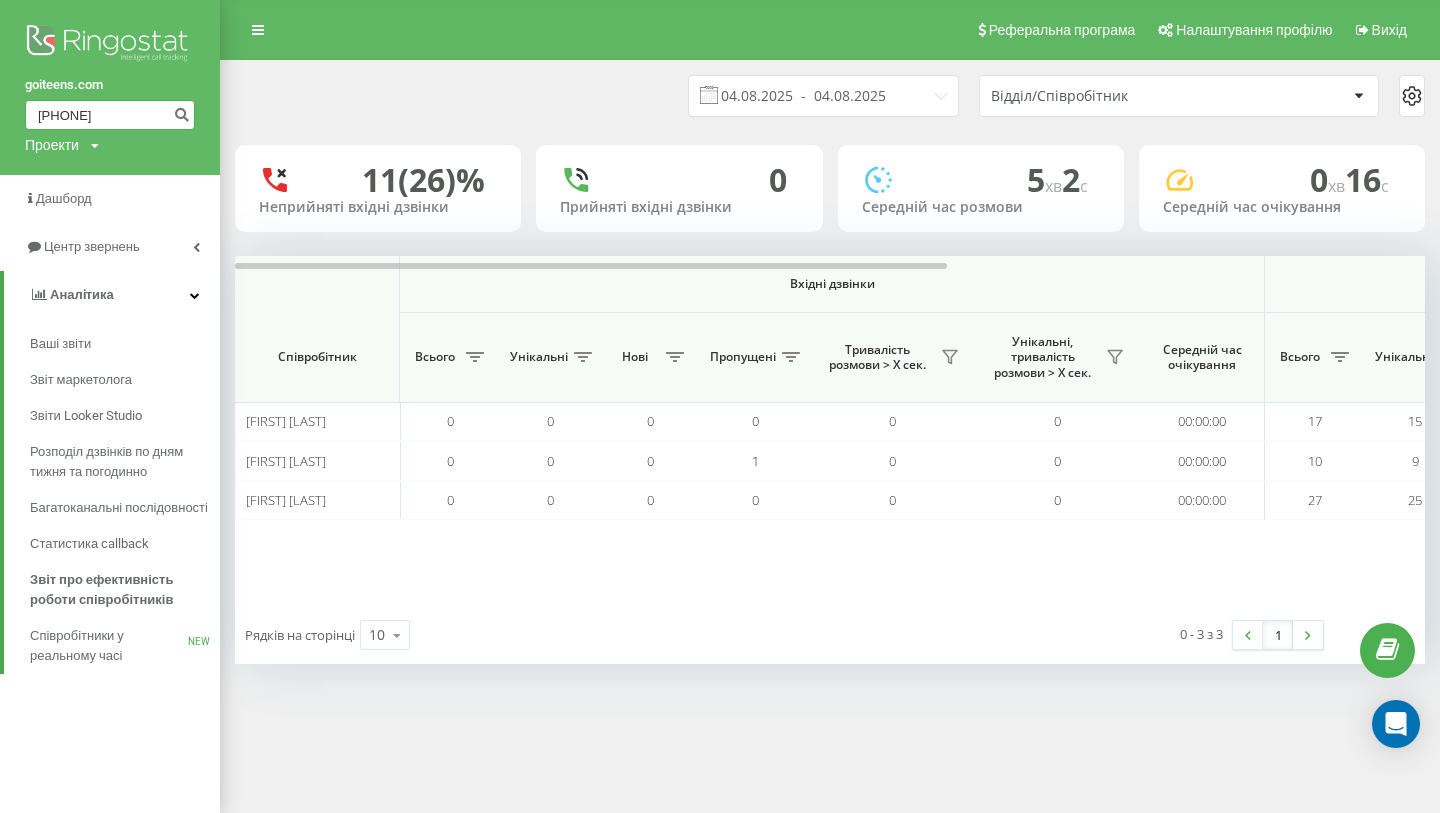 type on "380969449516" 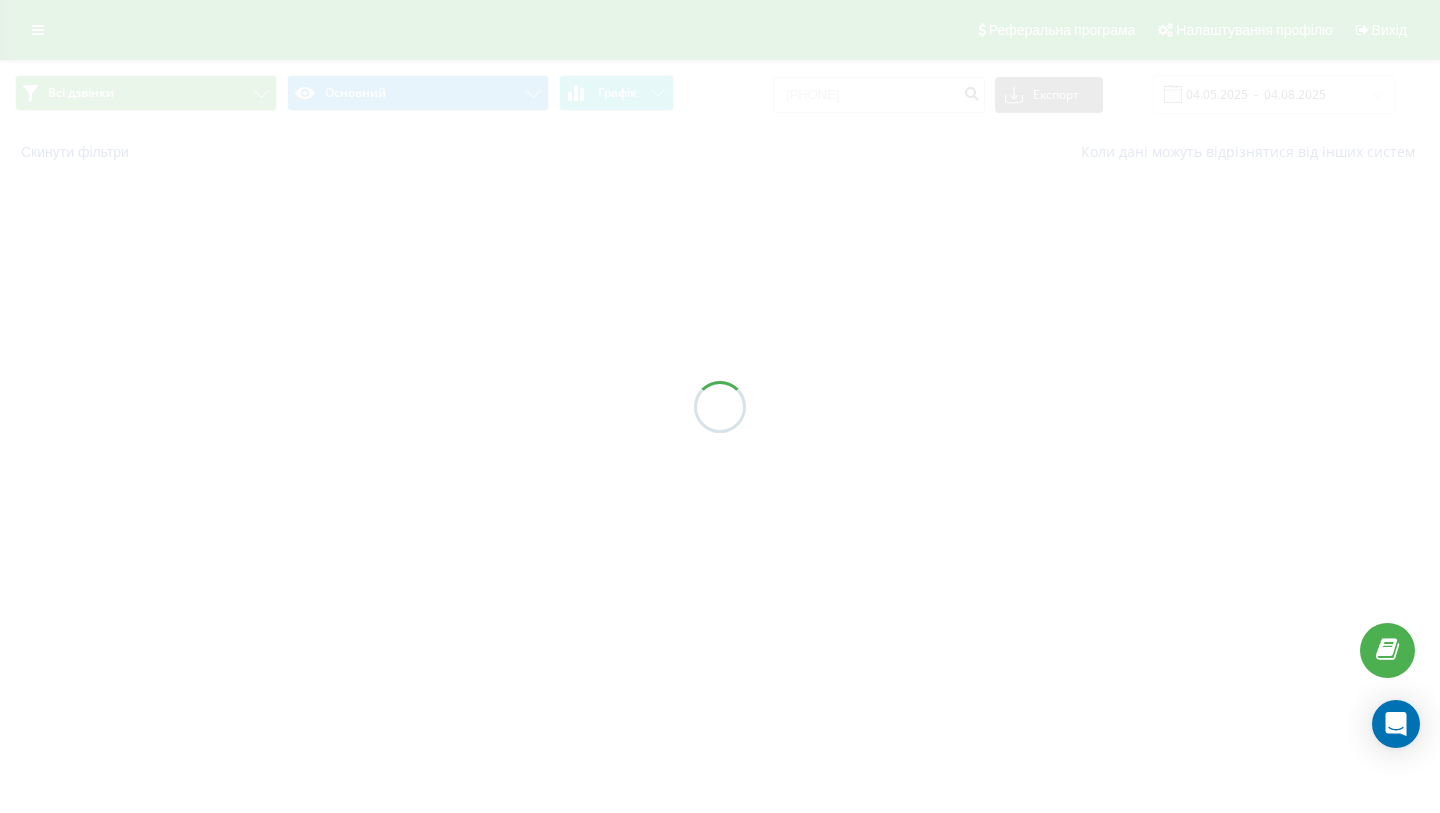 scroll, scrollTop: 0, scrollLeft: 0, axis: both 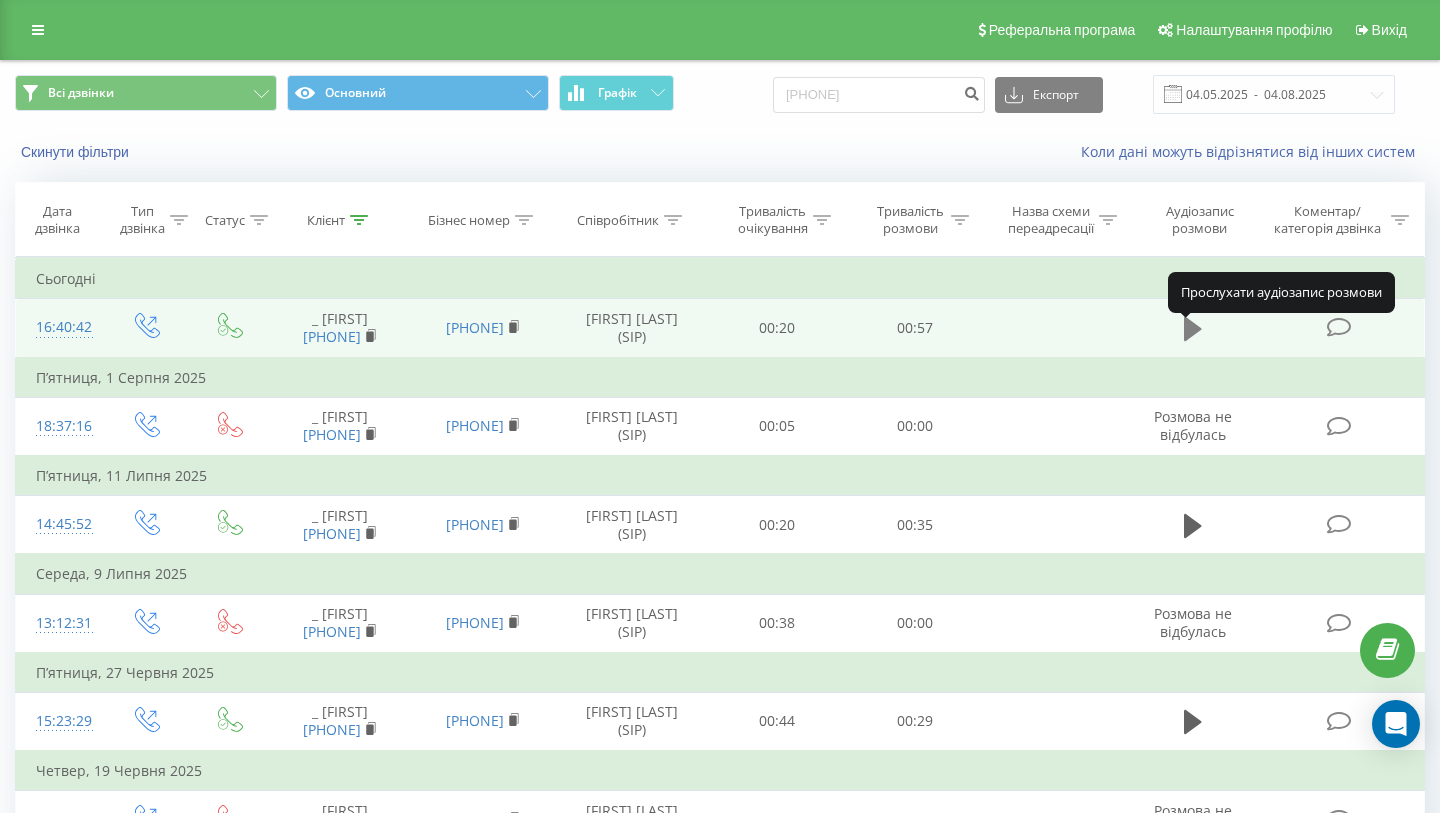 click 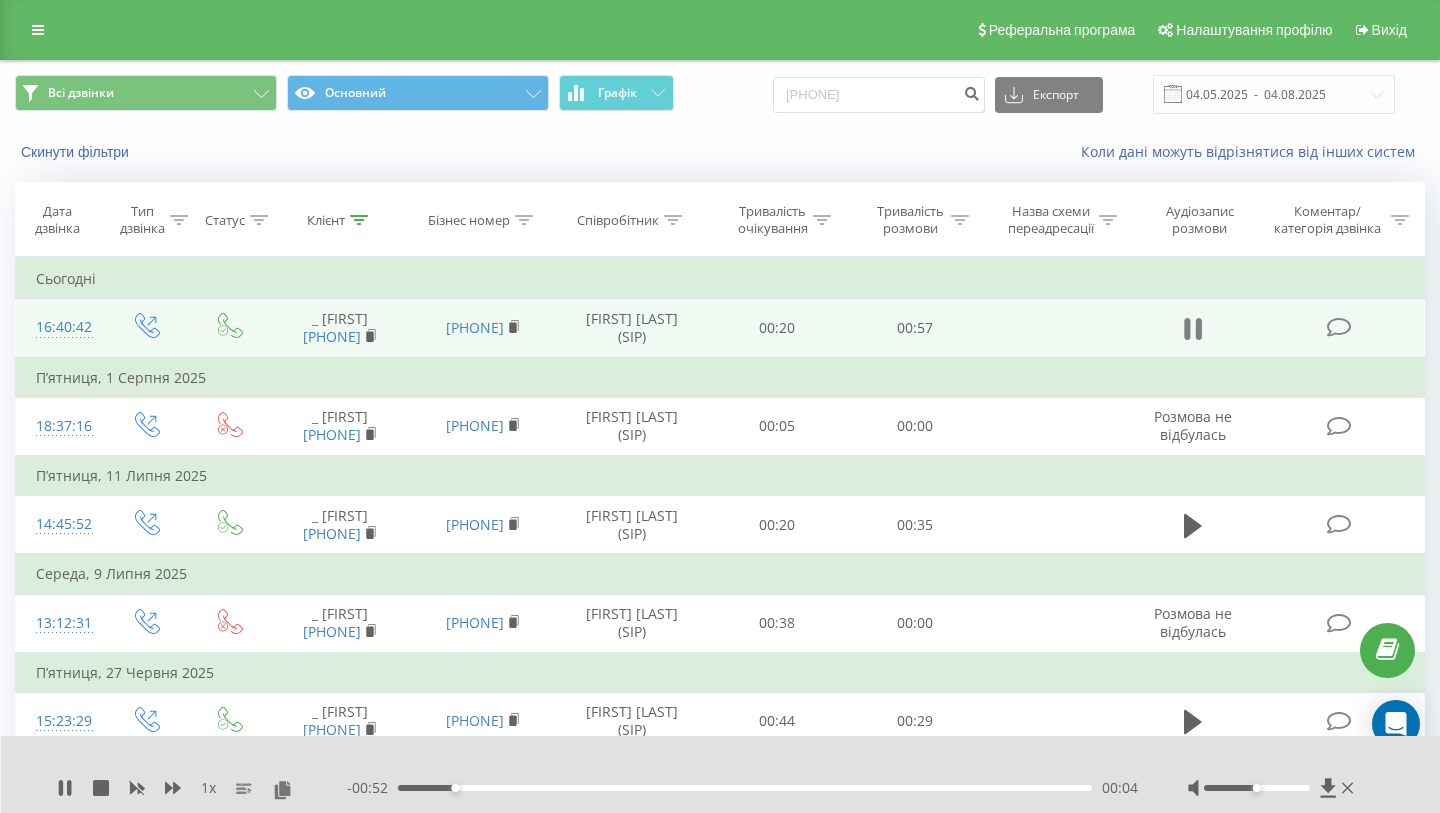 click 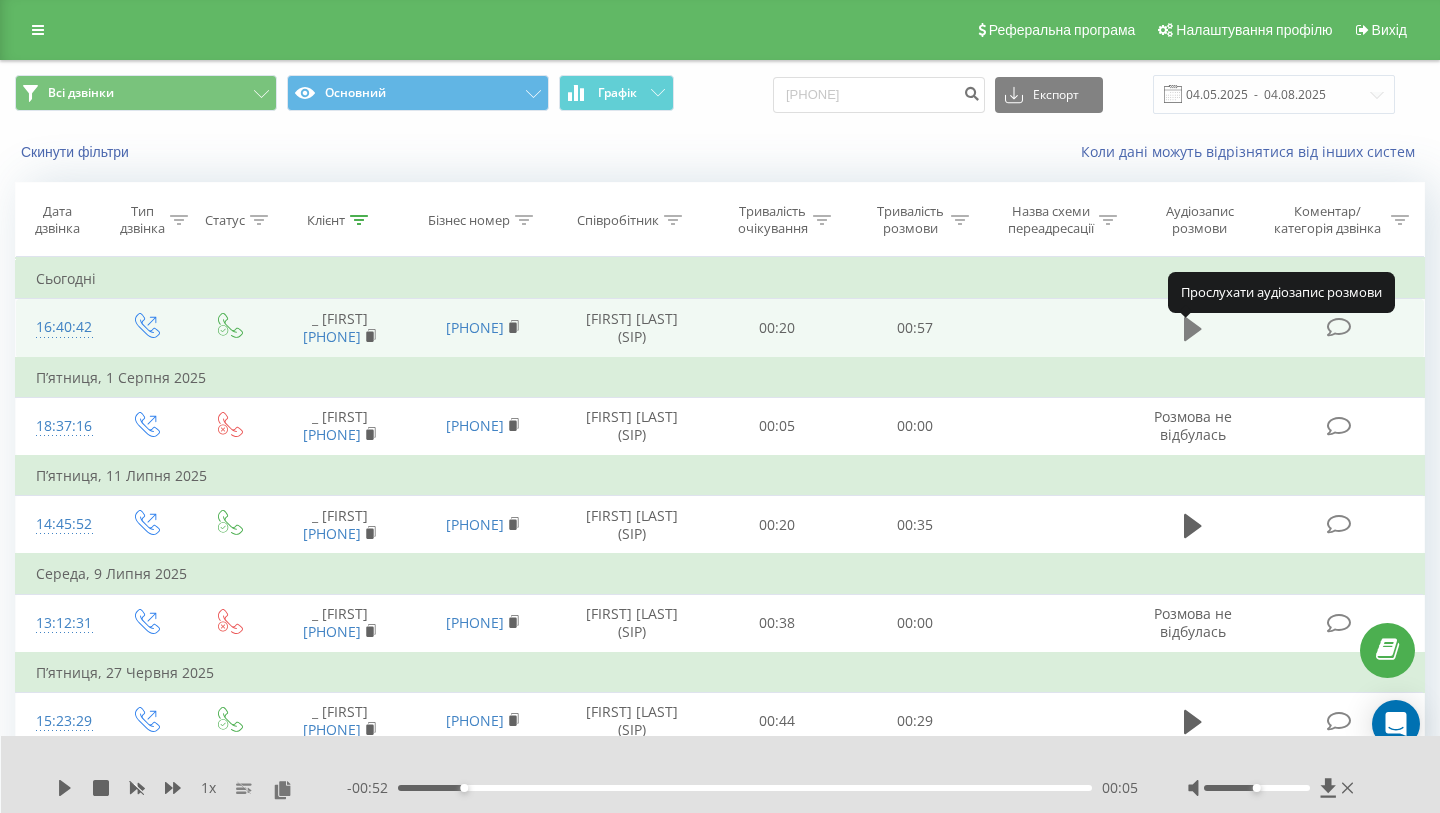 click 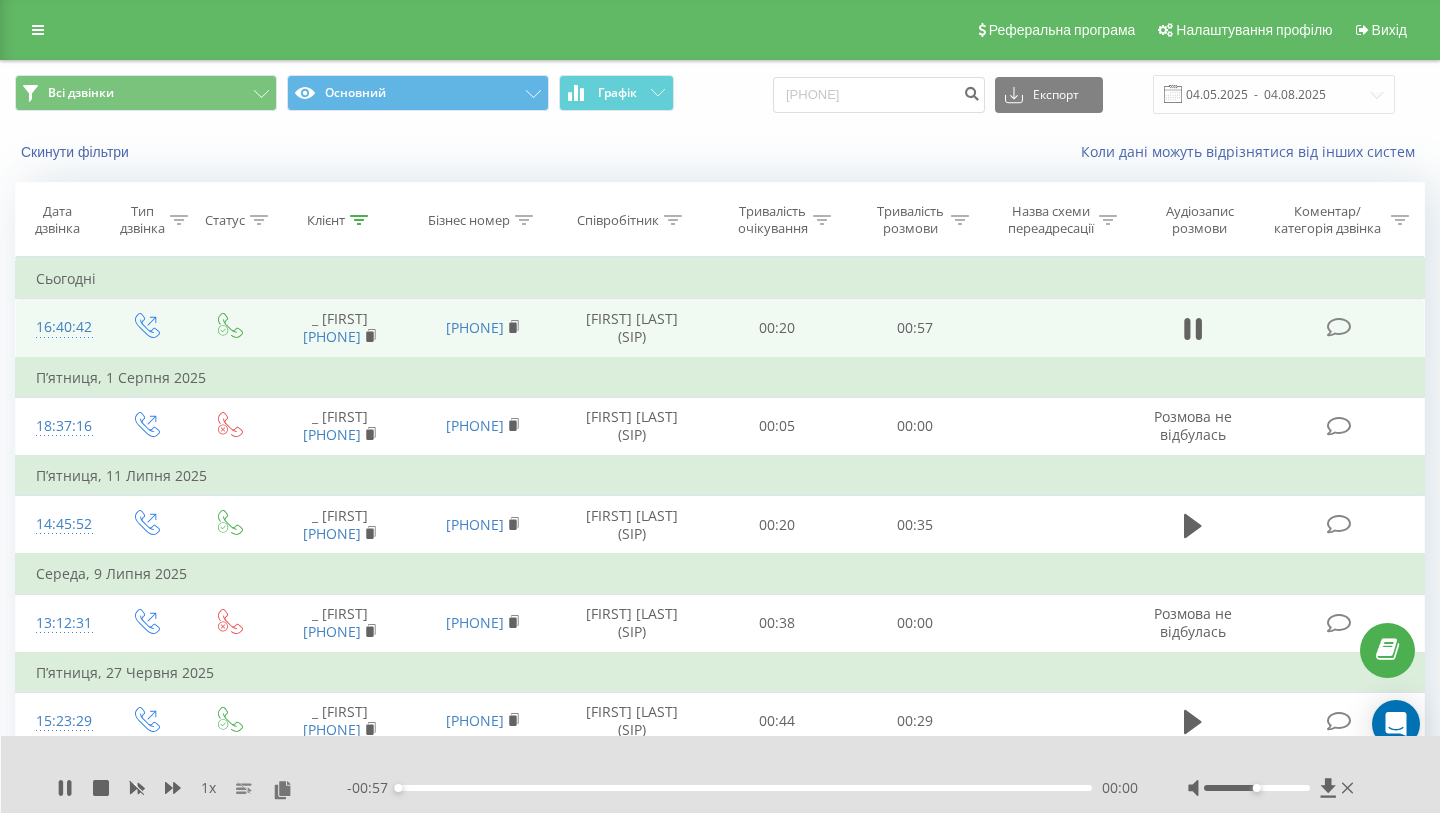 click 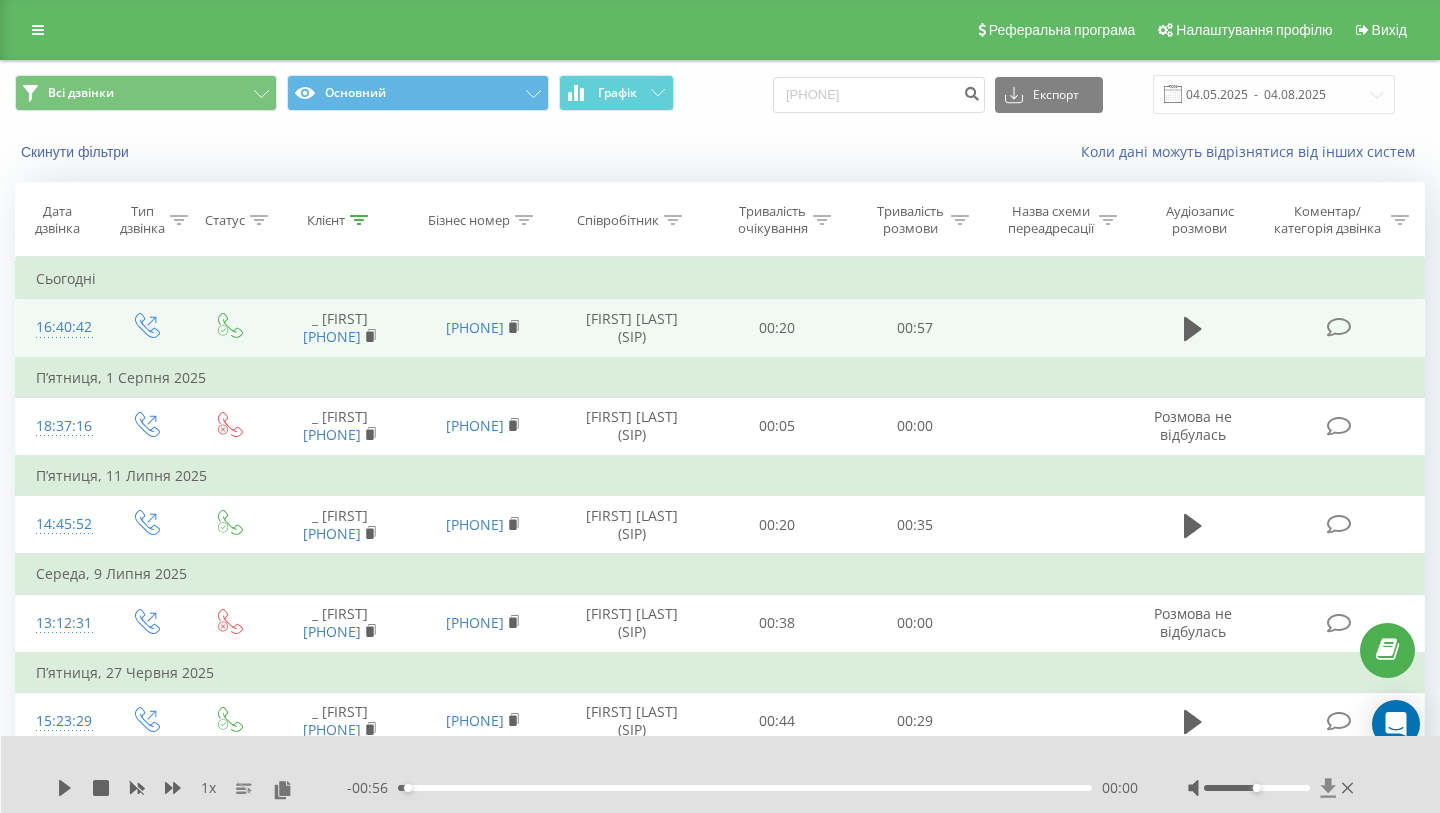 click 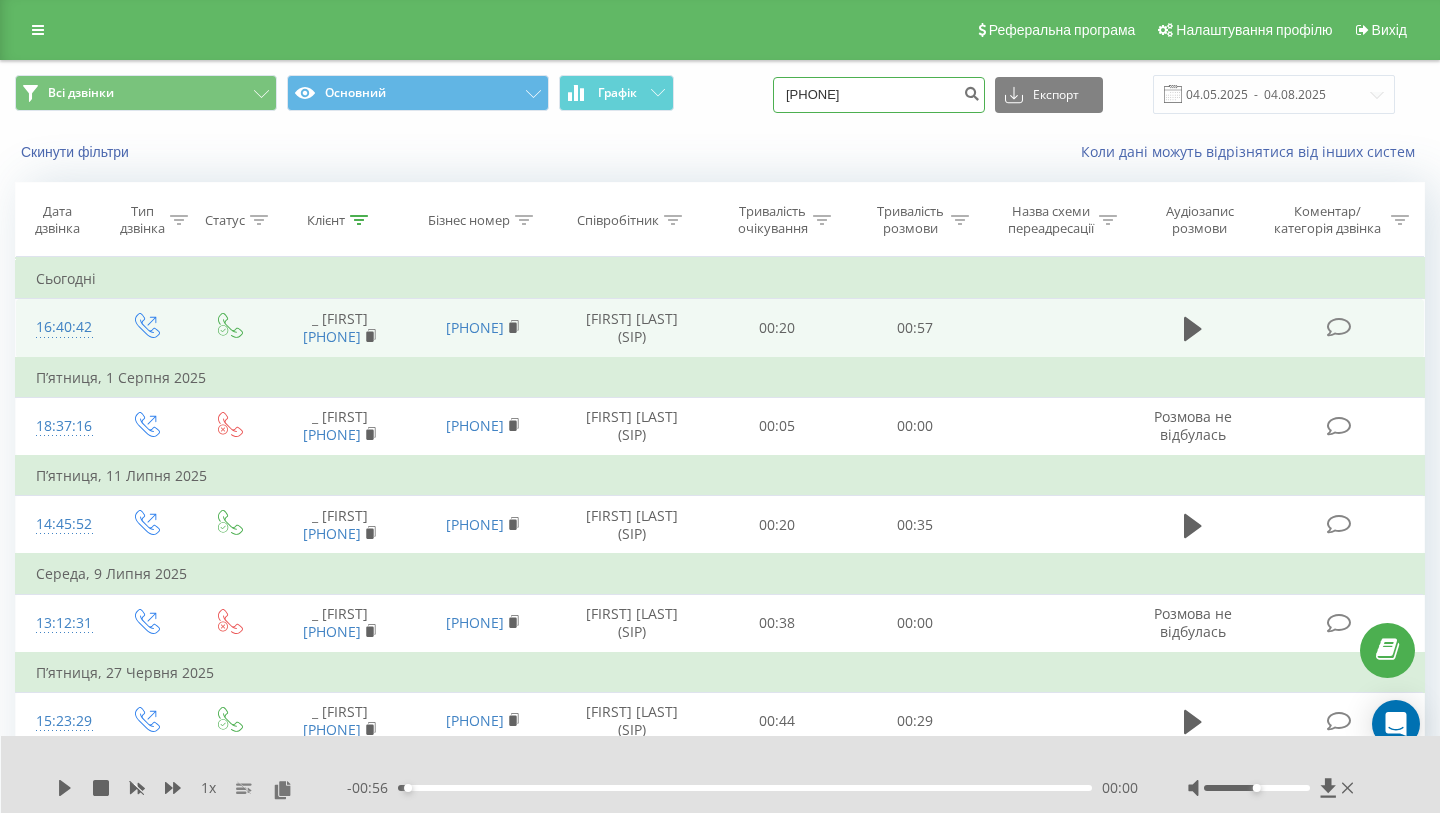 drag, startPoint x: 933, startPoint y: 91, endPoint x: 767, endPoint y: 84, distance: 166.14752 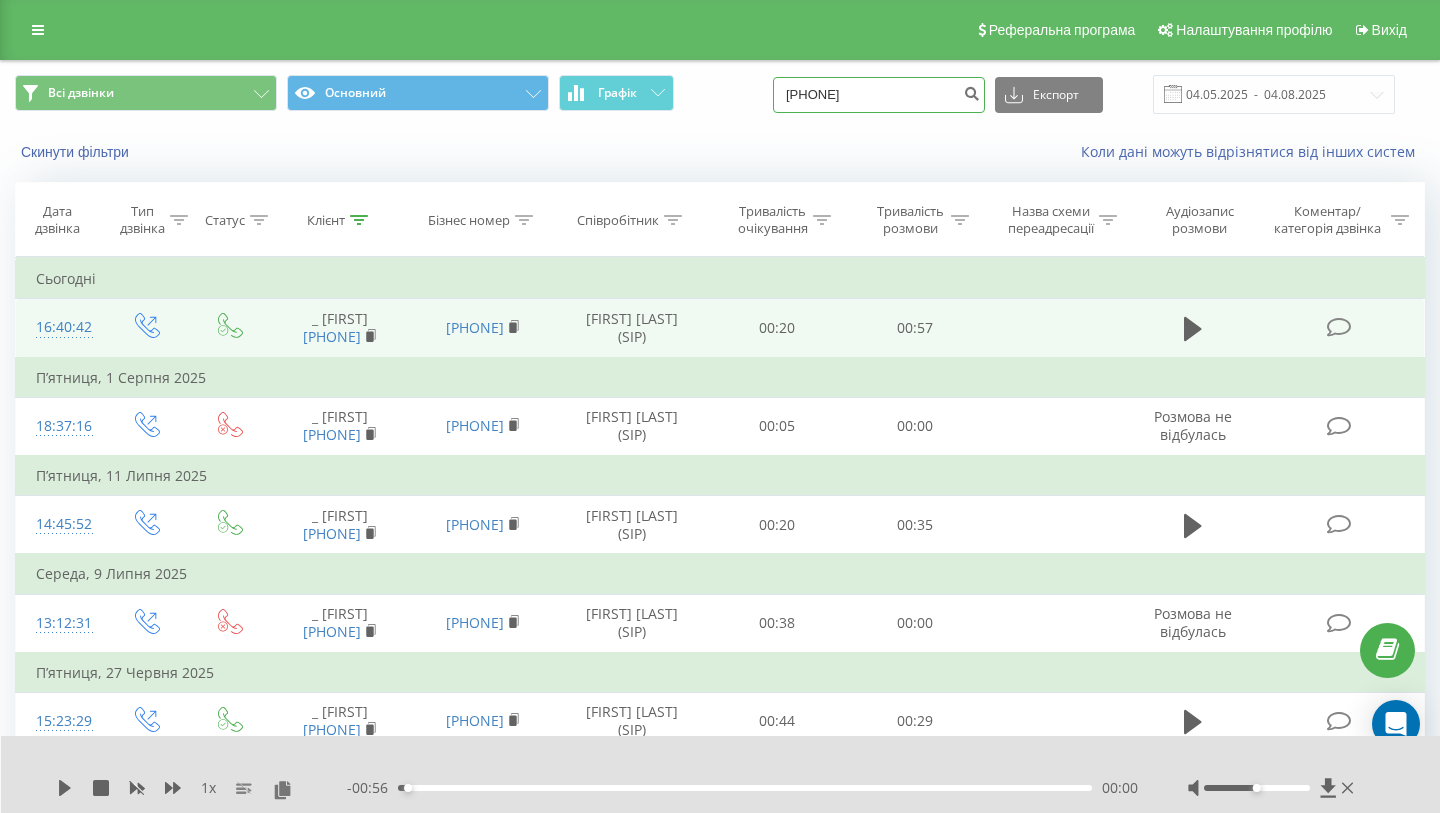 type on "[PHONE]" 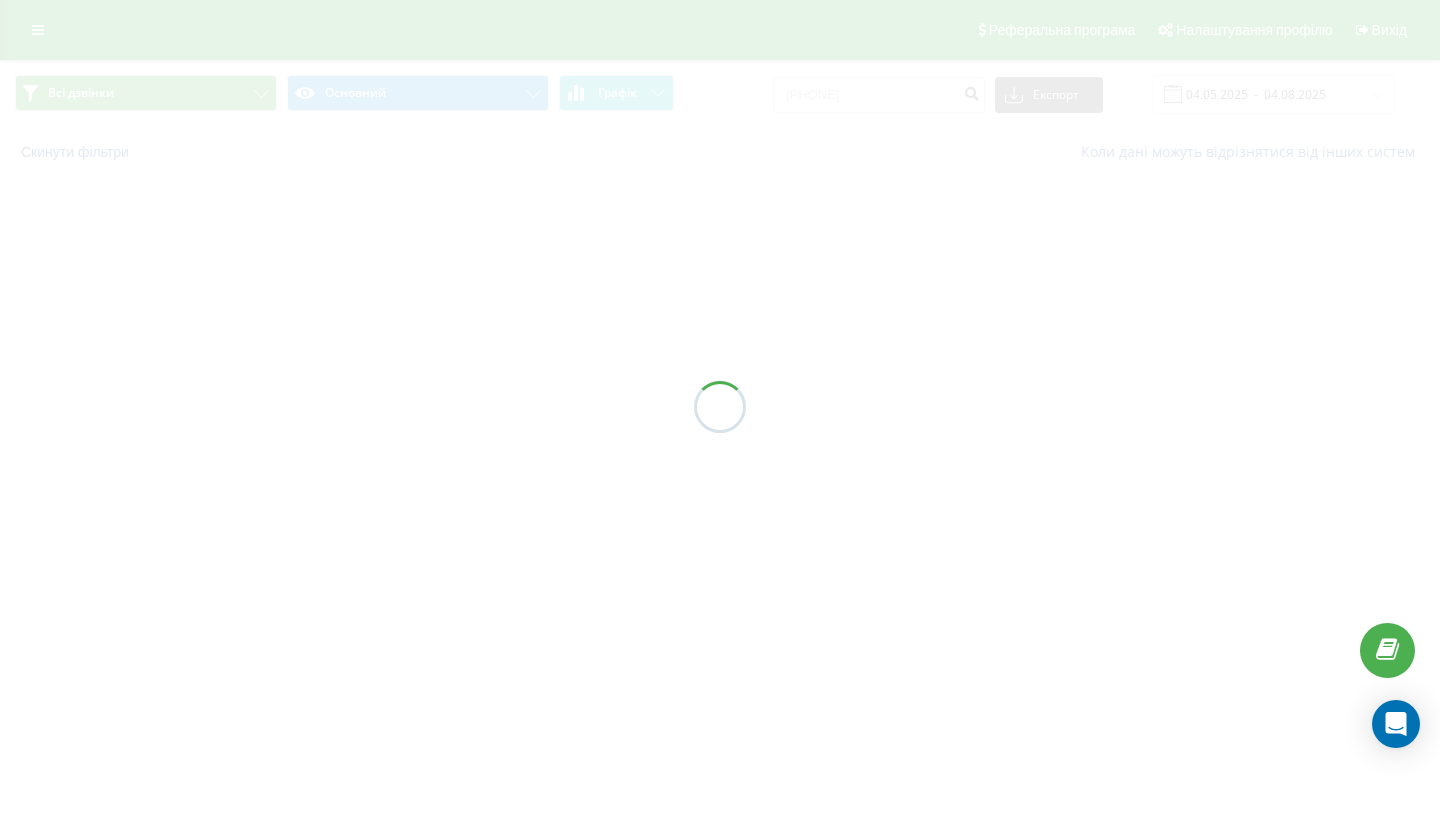 scroll, scrollTop: 0, scrollLeft: 0, axis: both 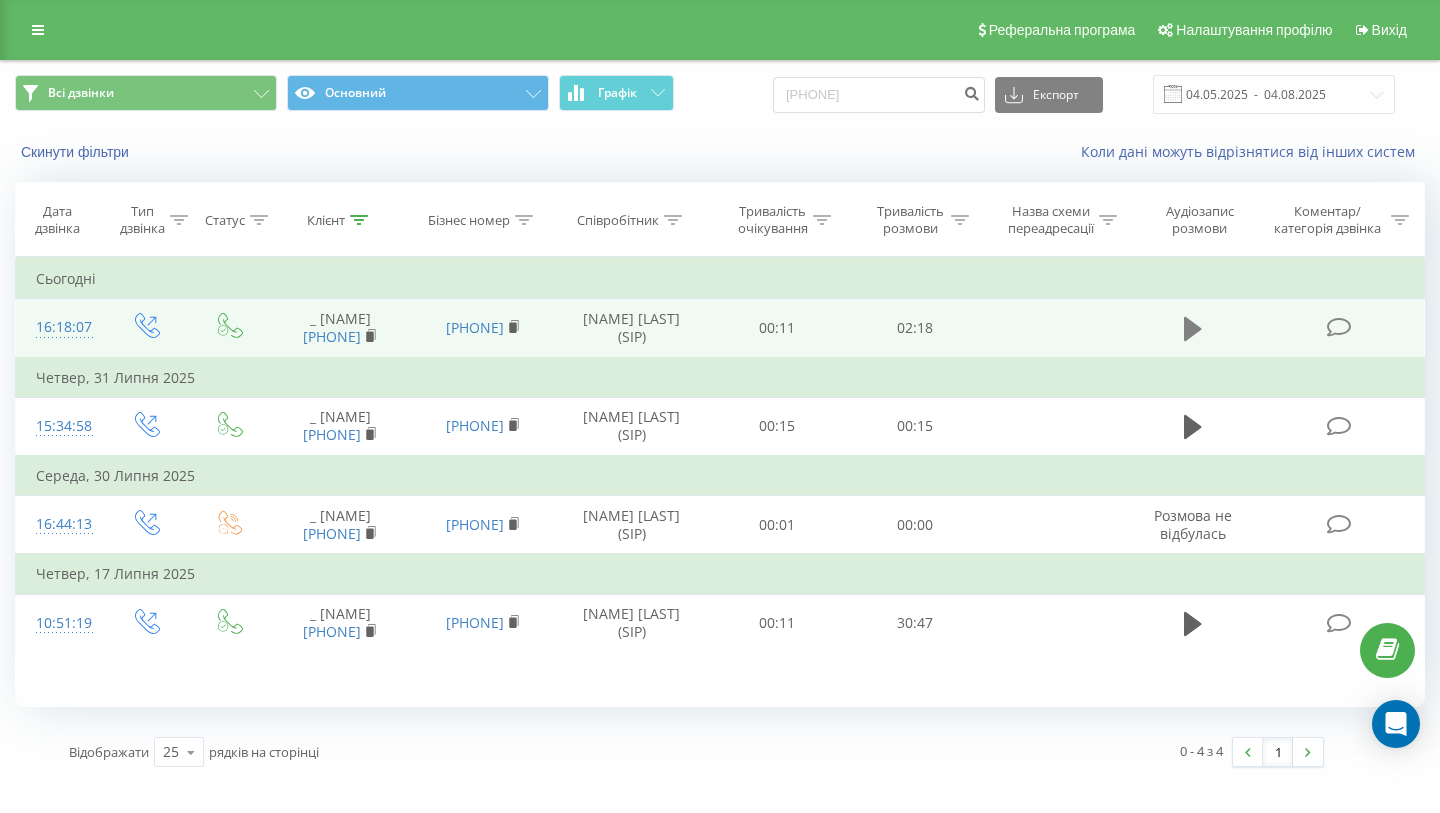 click 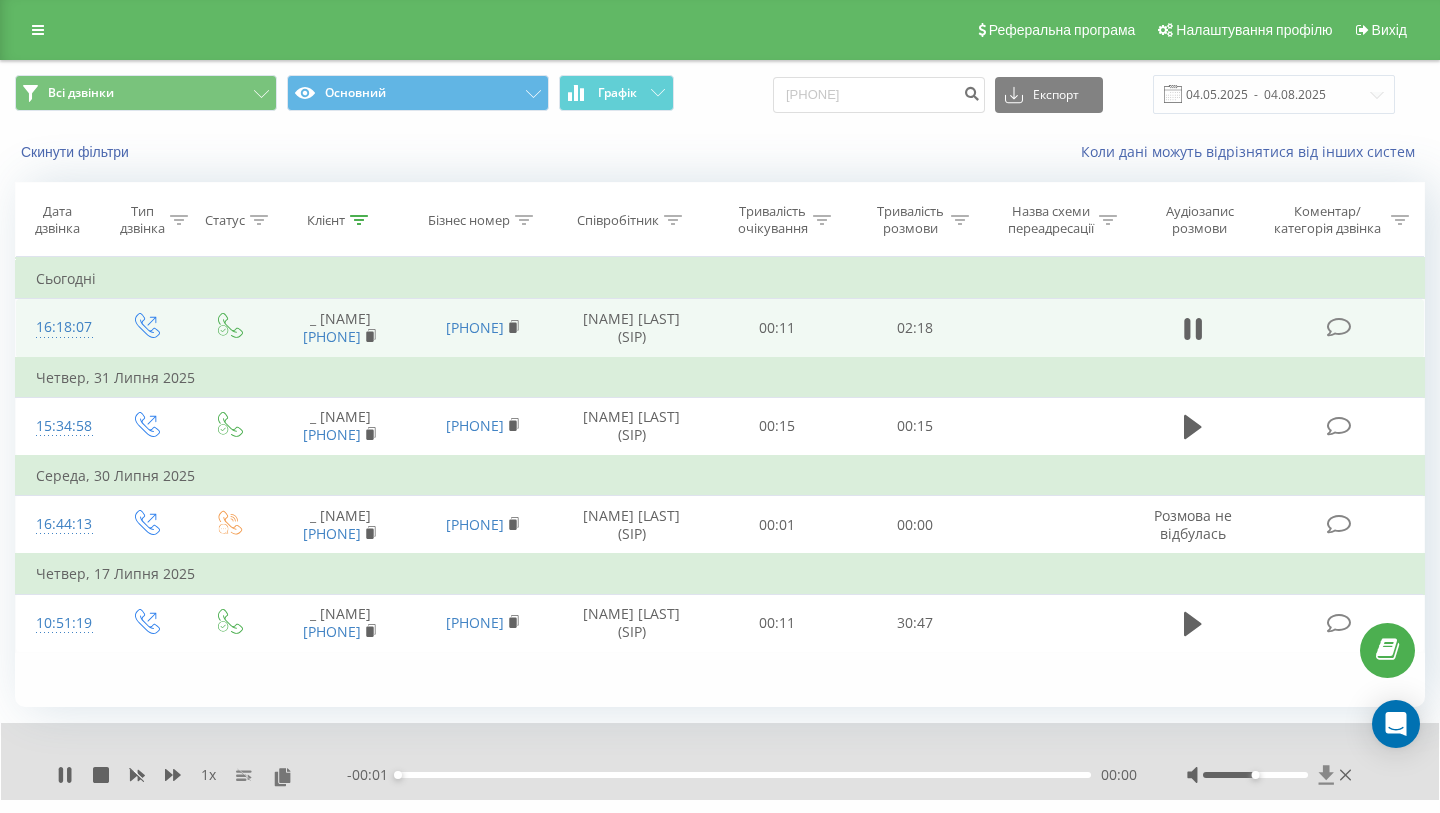 click 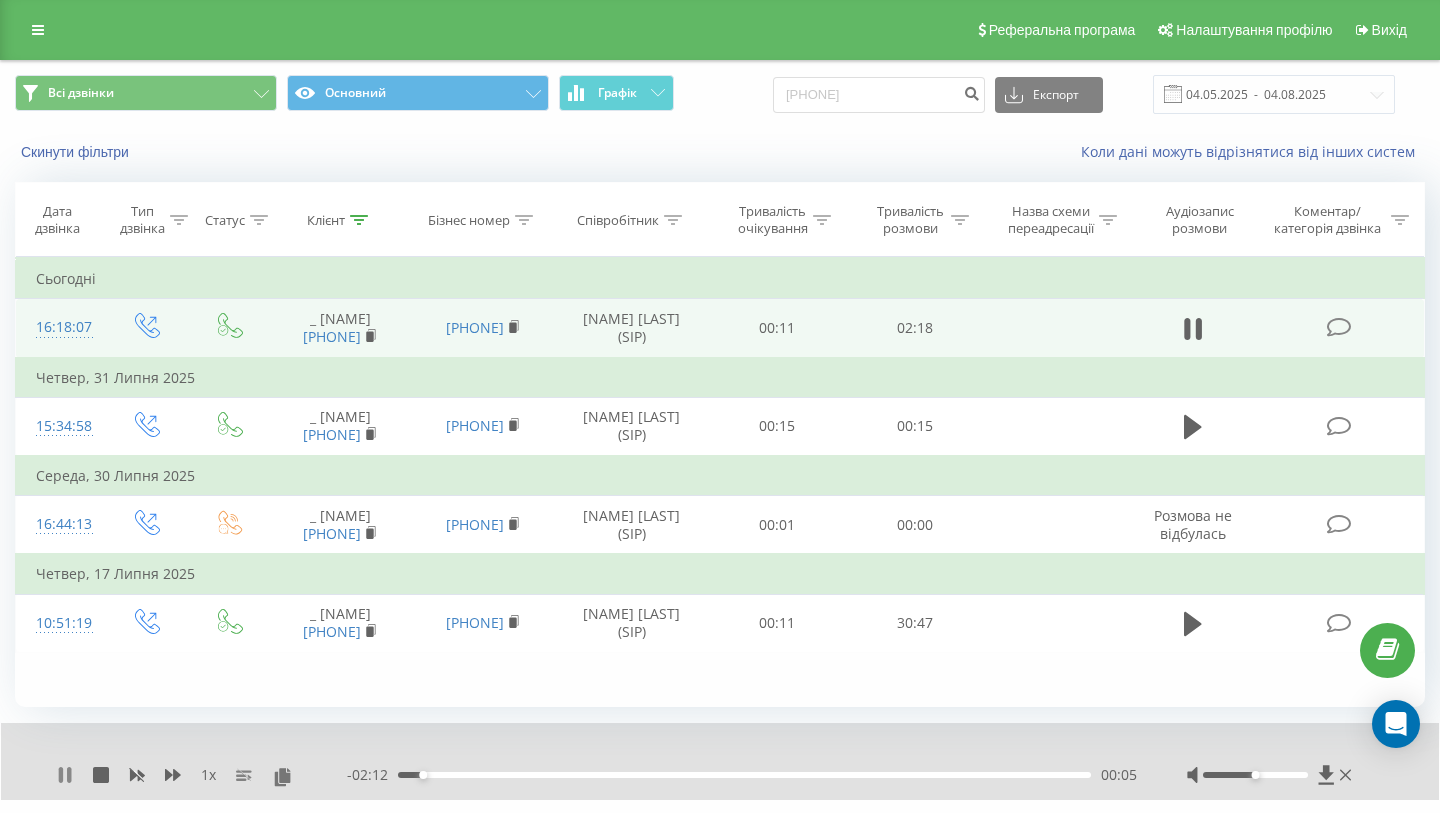click 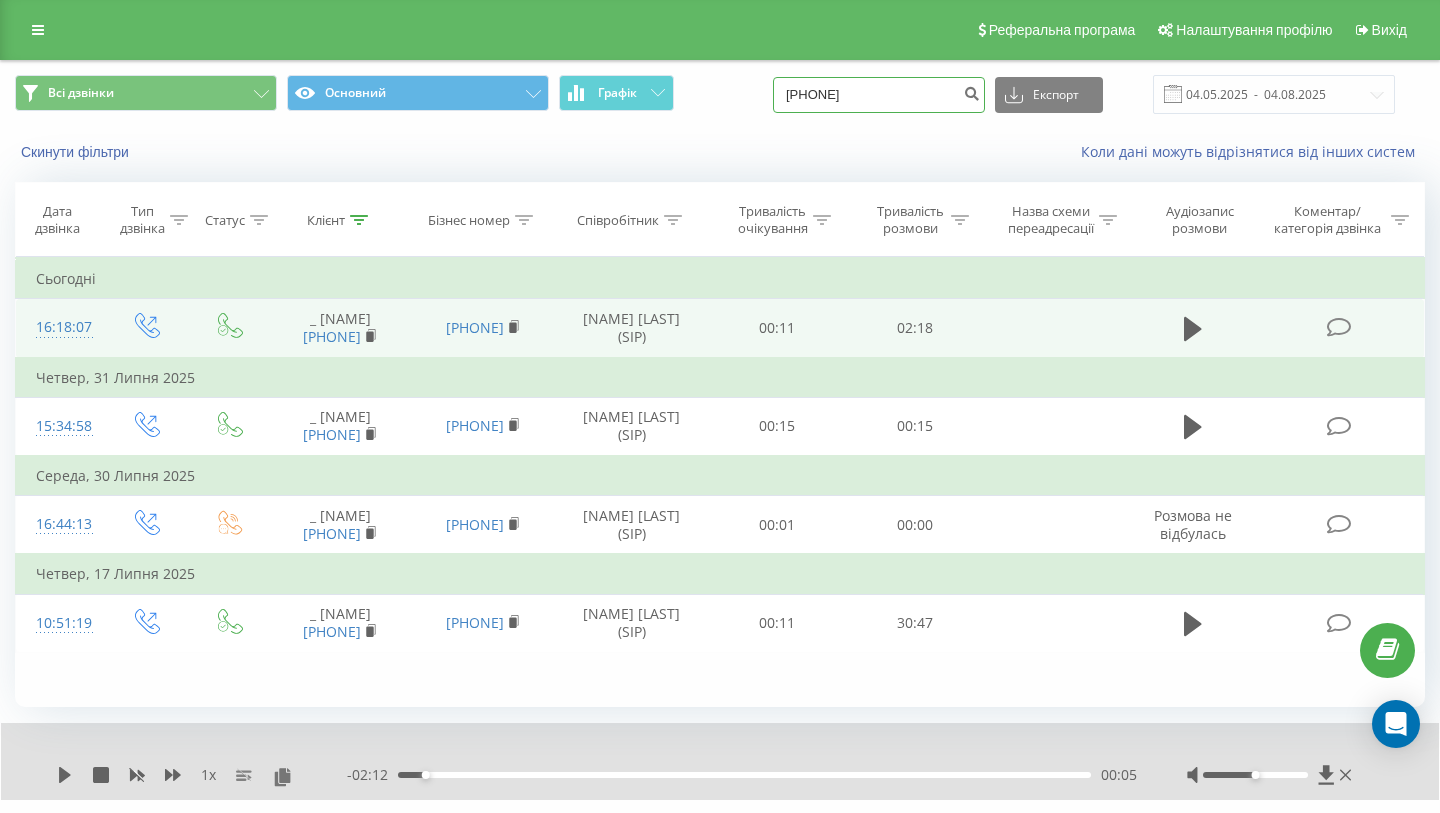 drag, startPoint x: 939, startPoint y: 89, endPoint x: 798, endPoint y: 88, distance: 141.00354 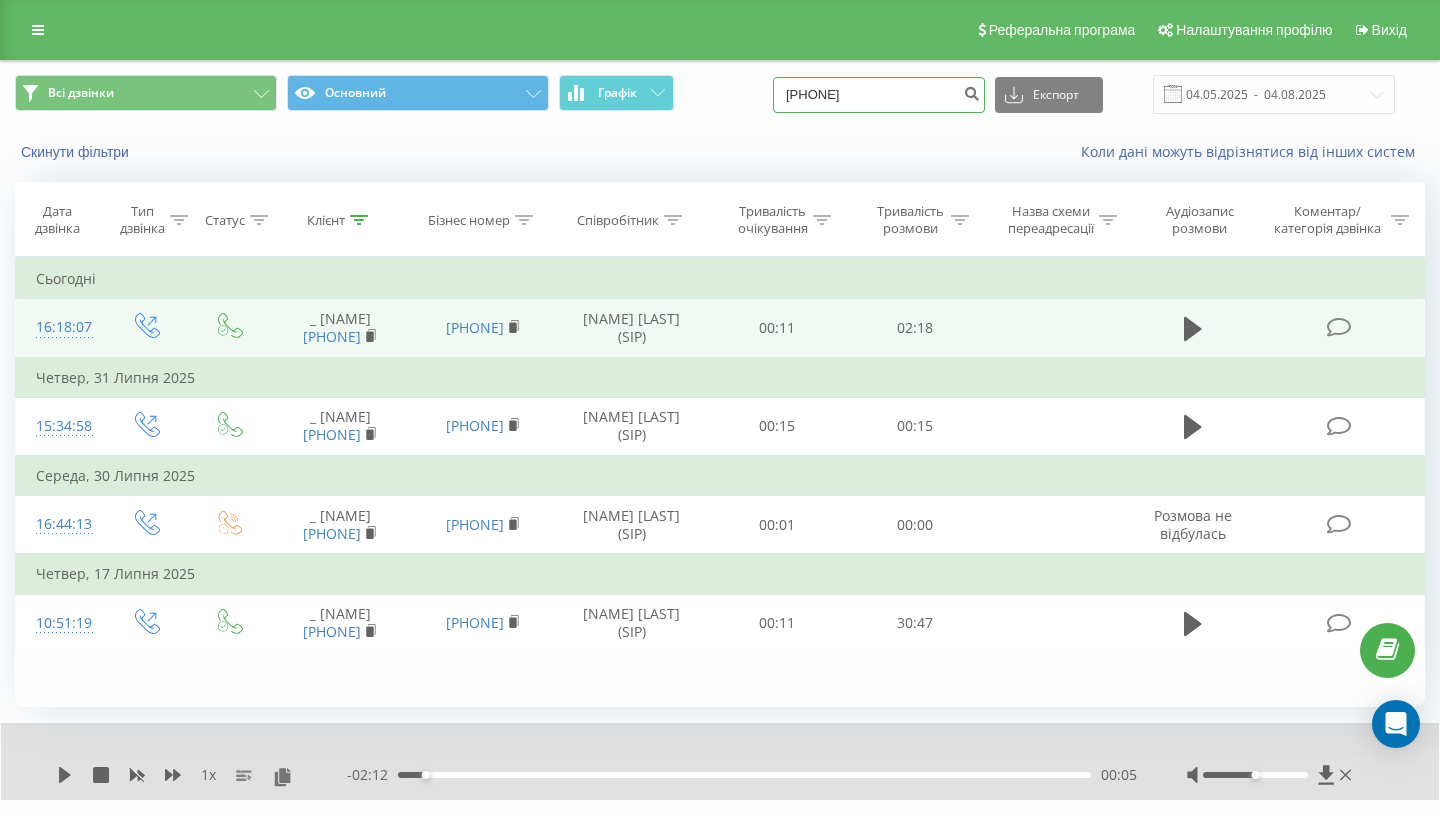 click on "Всі дзвінки Основний Графік 380997173708 Експорт .csv .xls .xlsx 04.05.2025  -  04.08.2025" at bounding box center [720, 94] 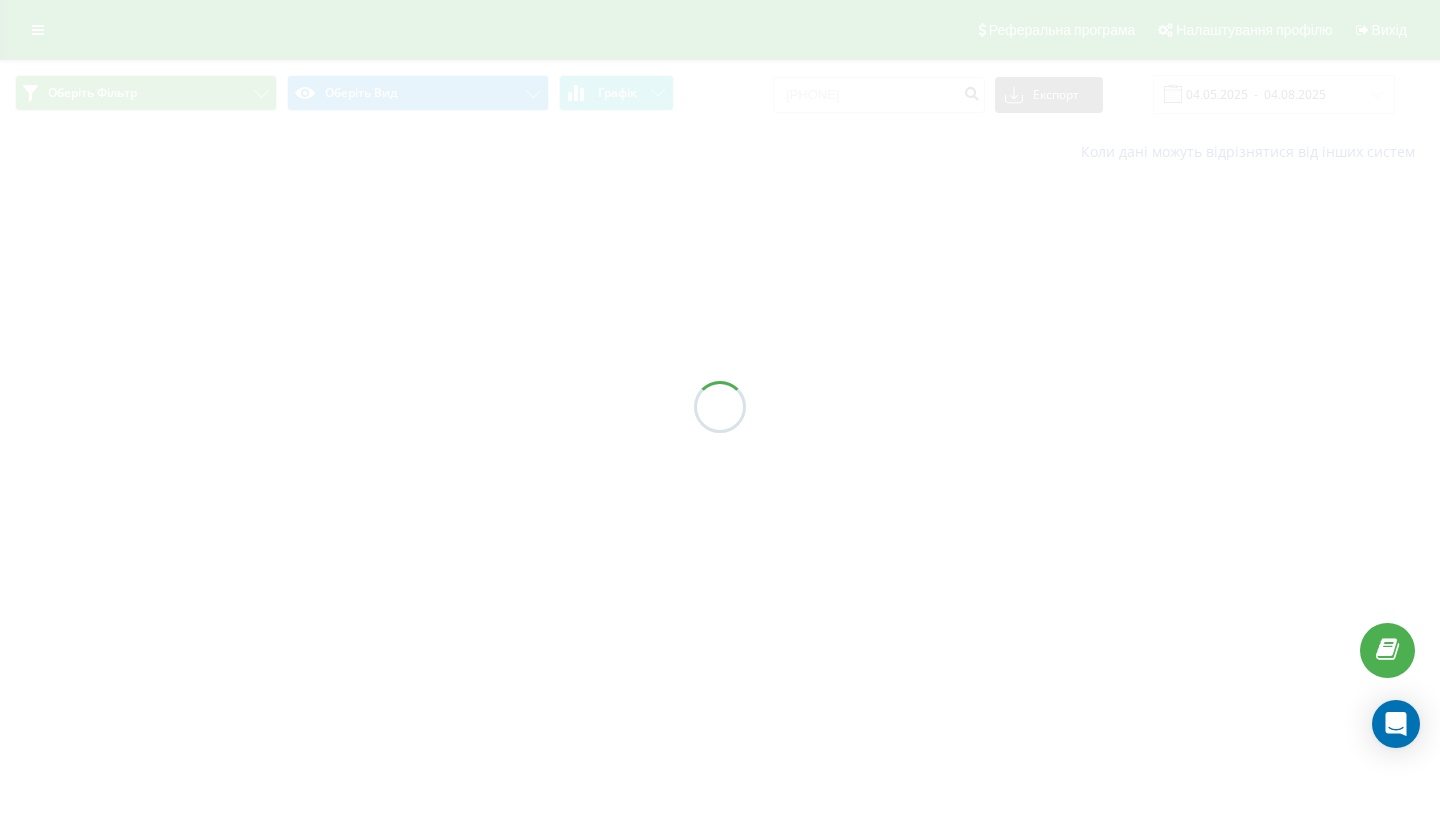 scroll, scrollTop: 0, scrollLeft: 0, axis: both 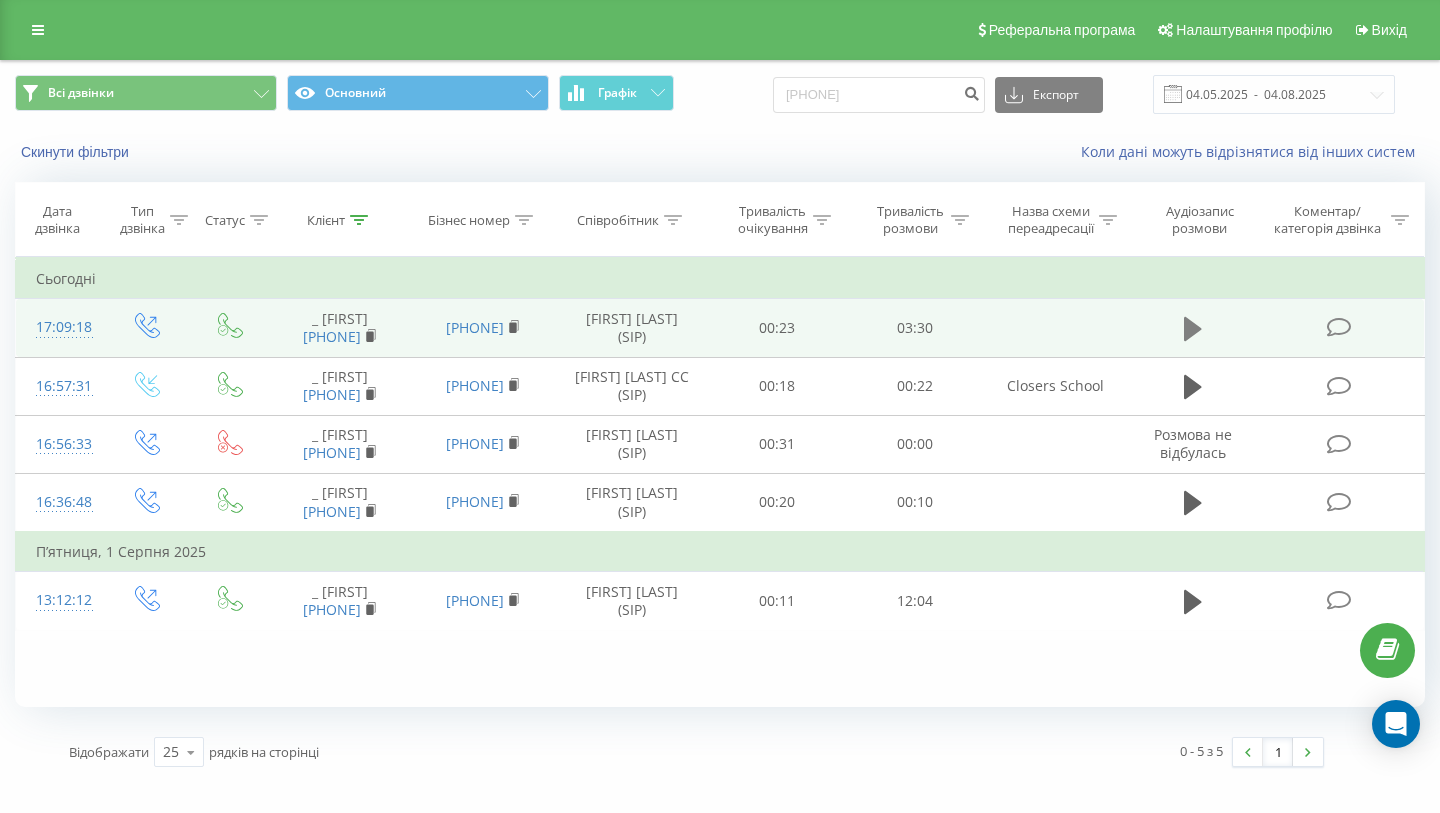 click 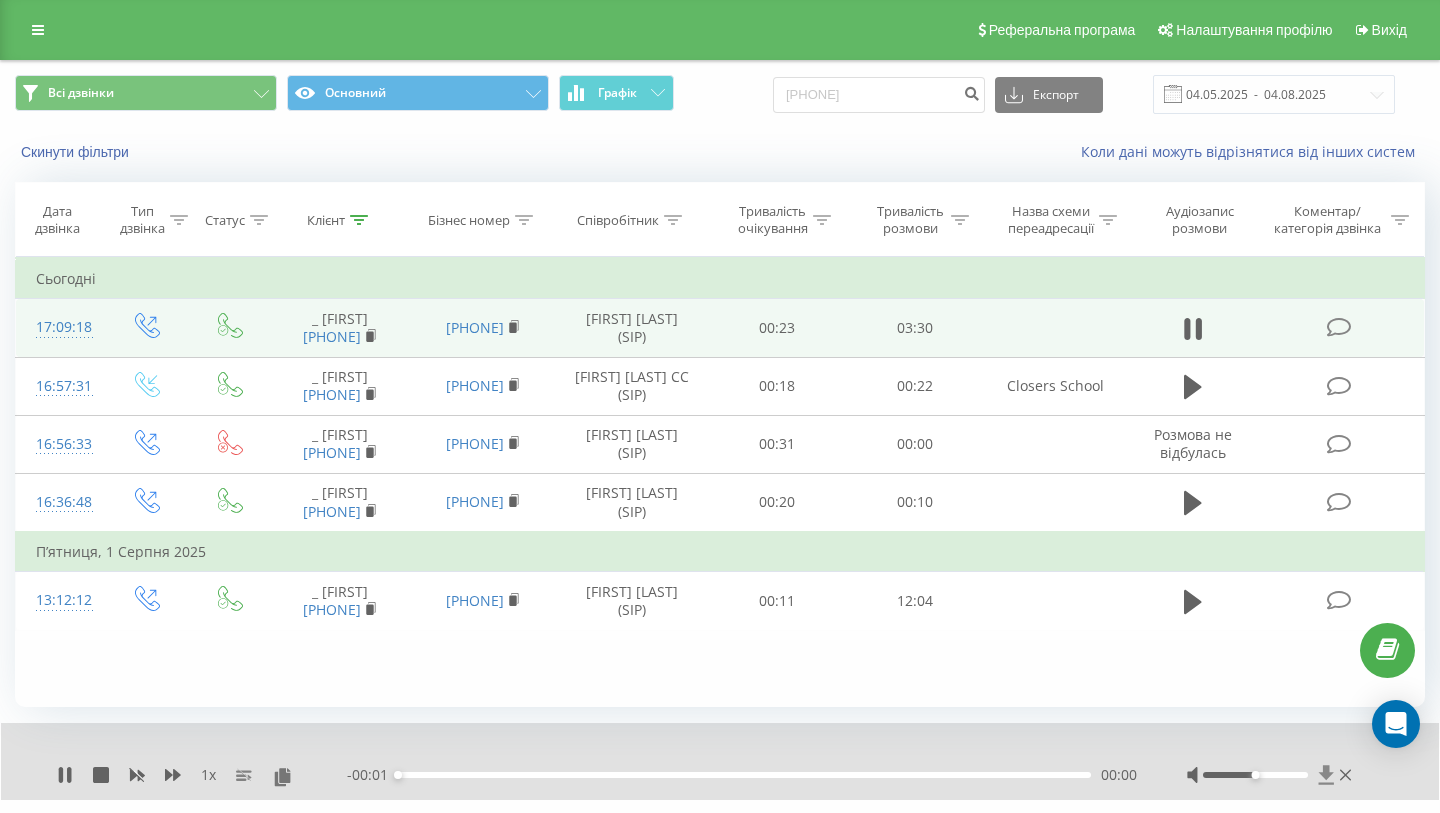 click 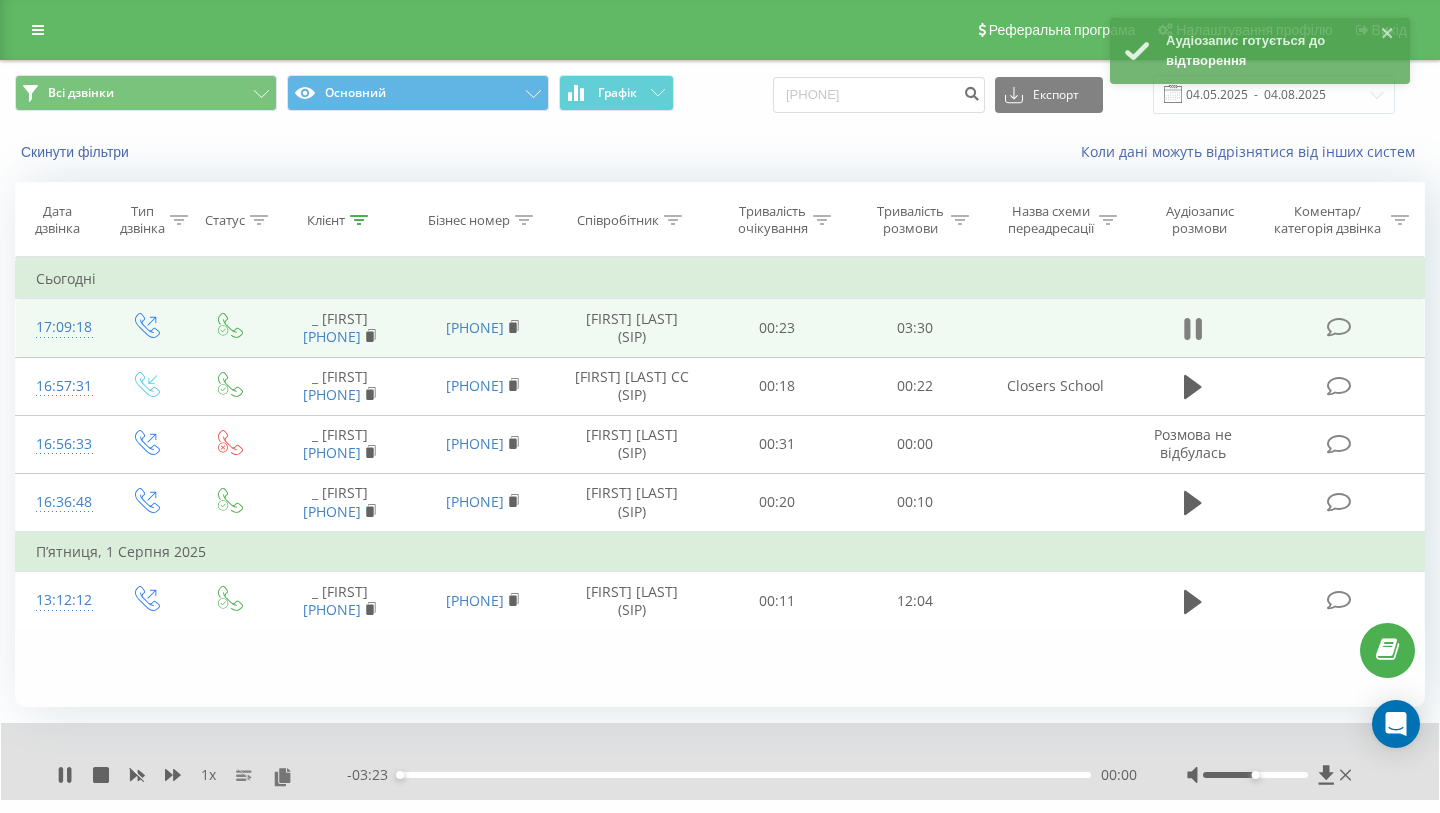 click 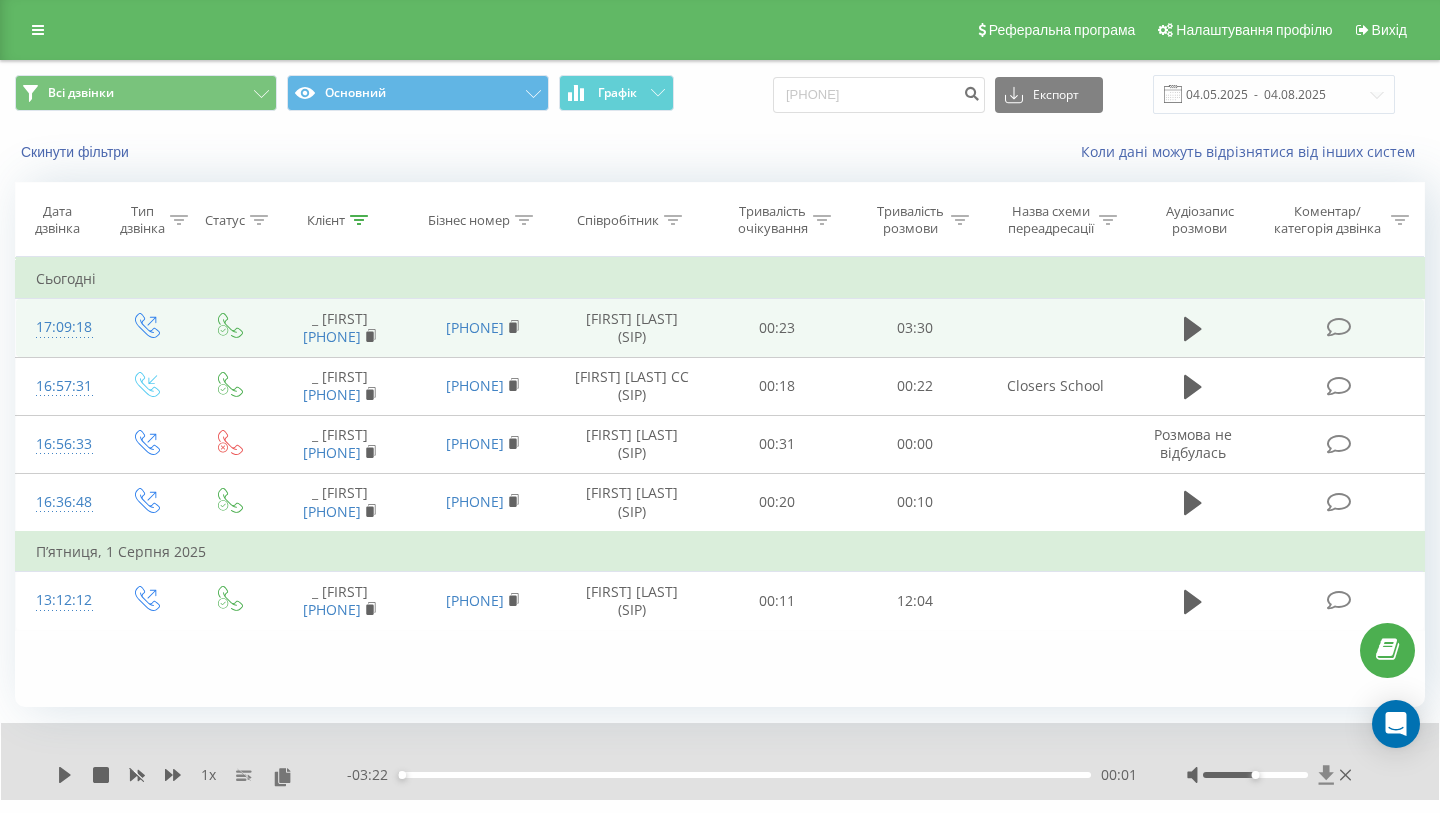 click 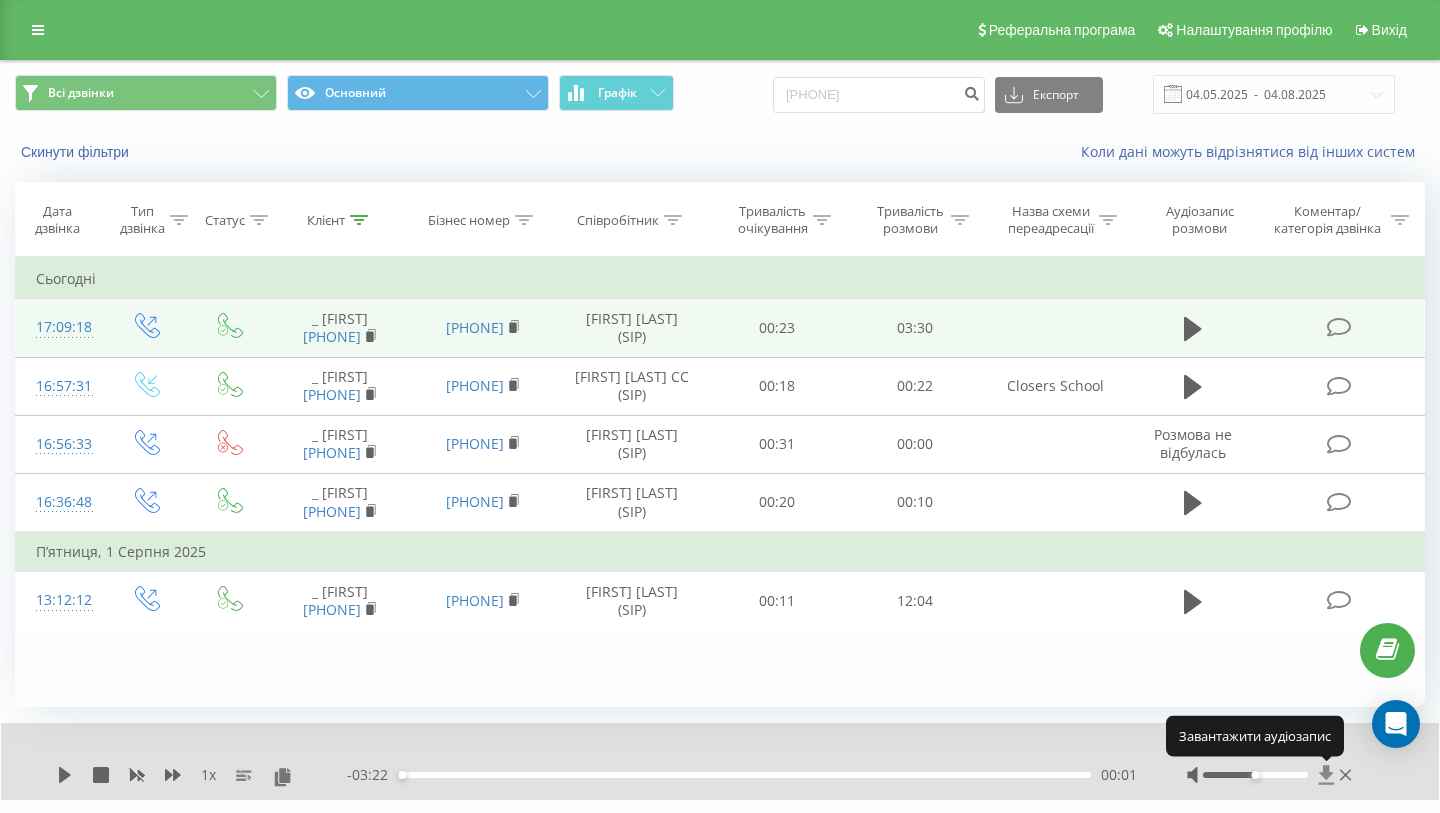 click 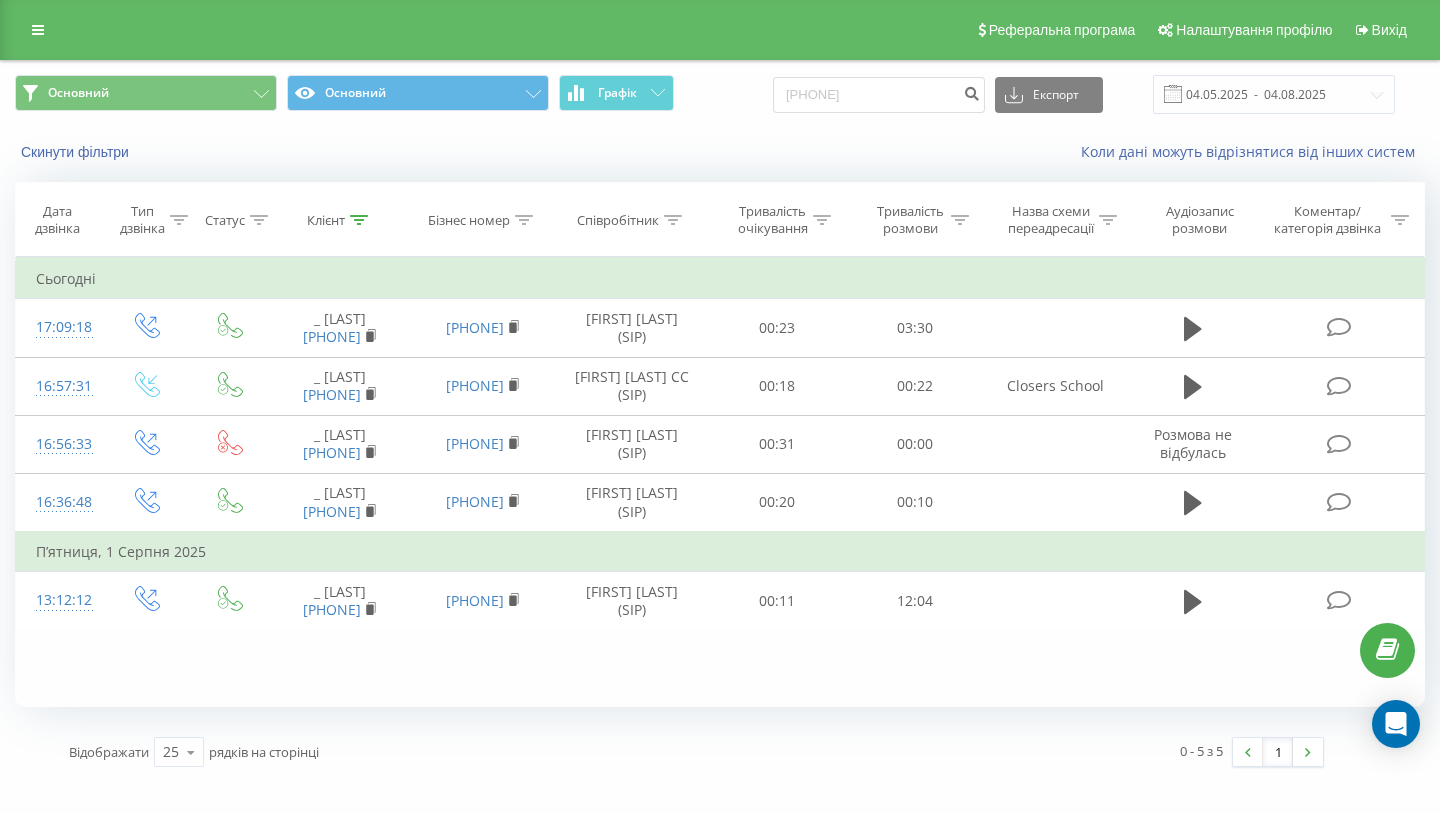 scroll, scrollTop: 0, scrollLeft: 0, axis: both 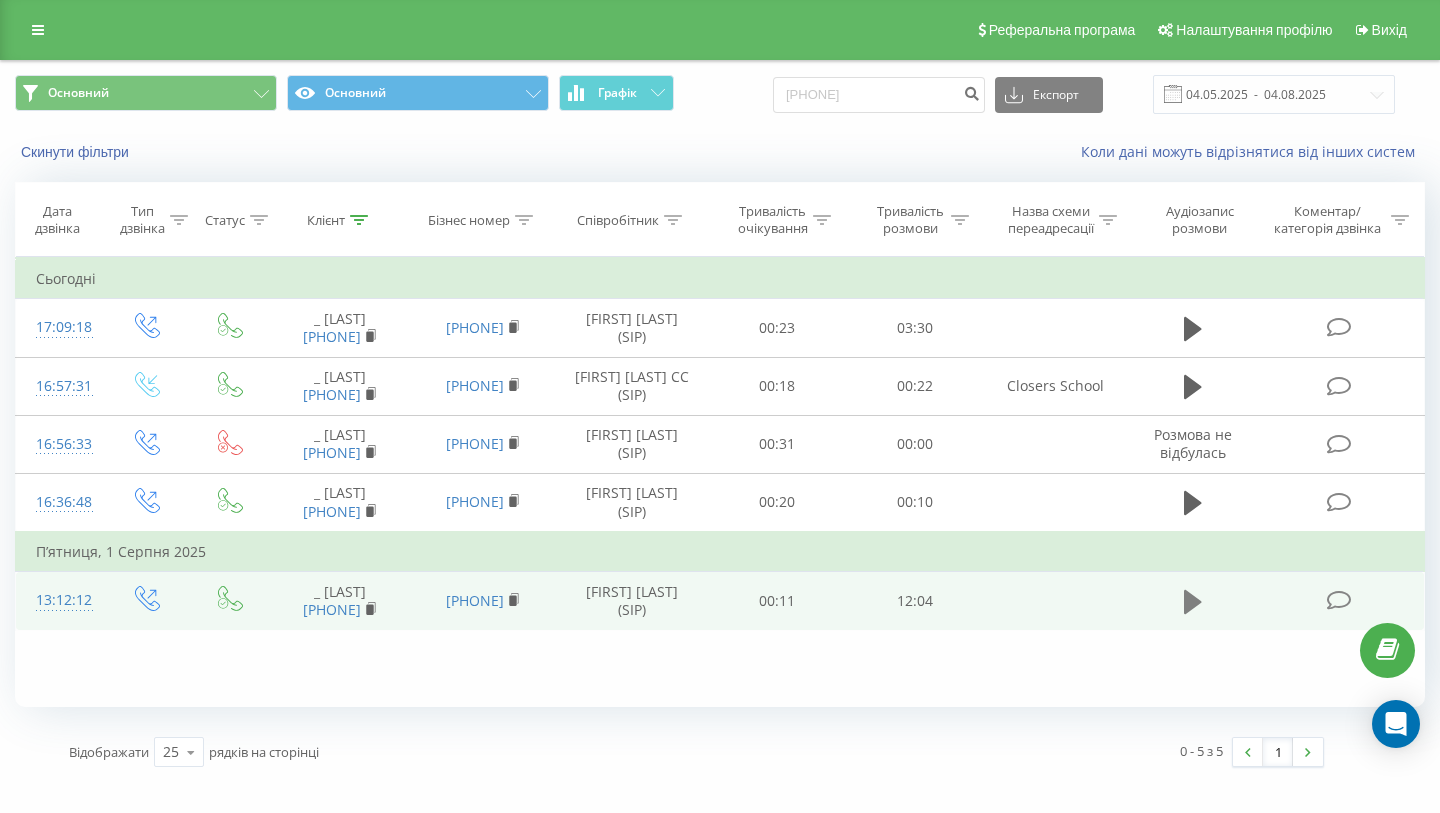 click 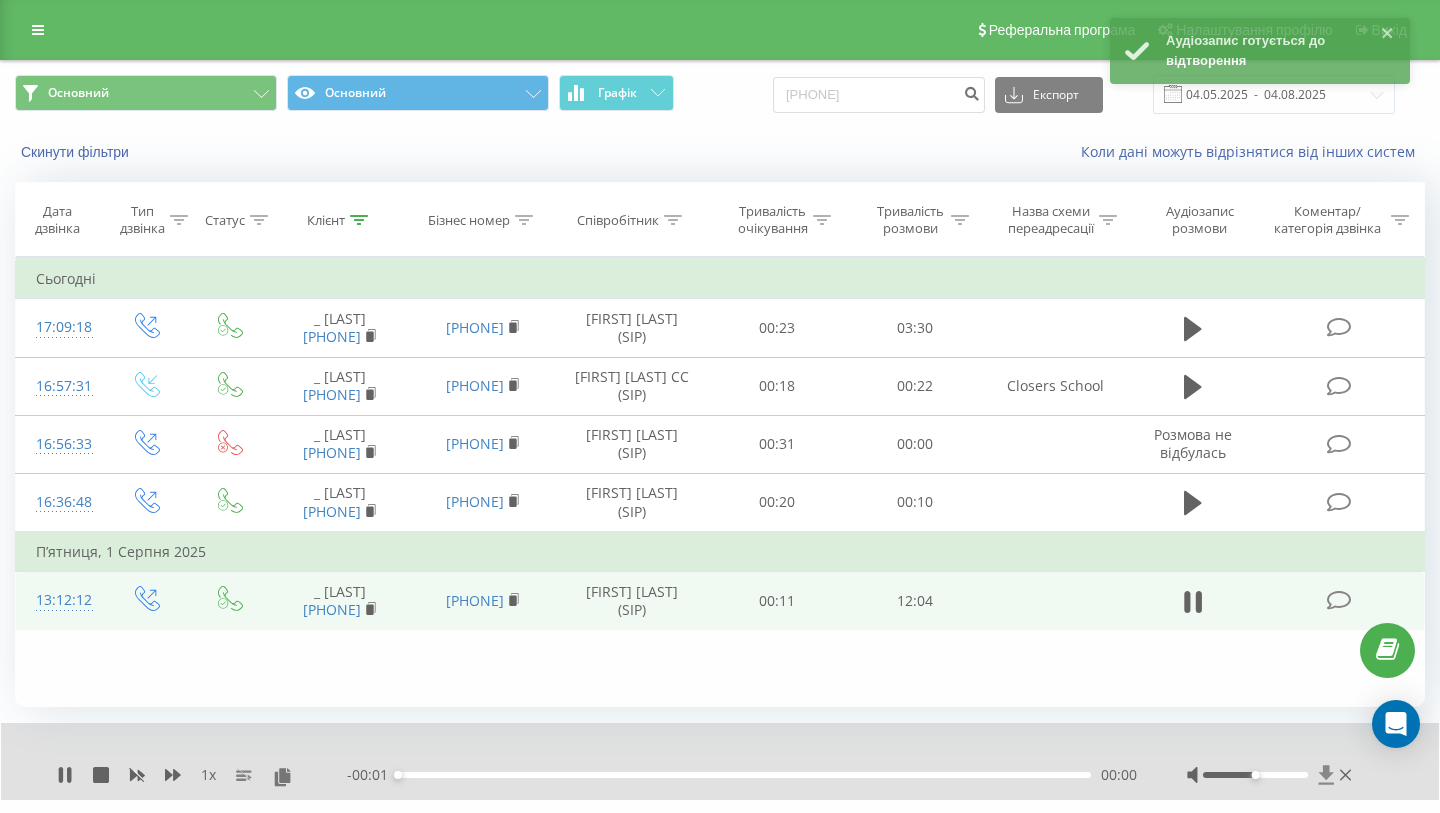 click 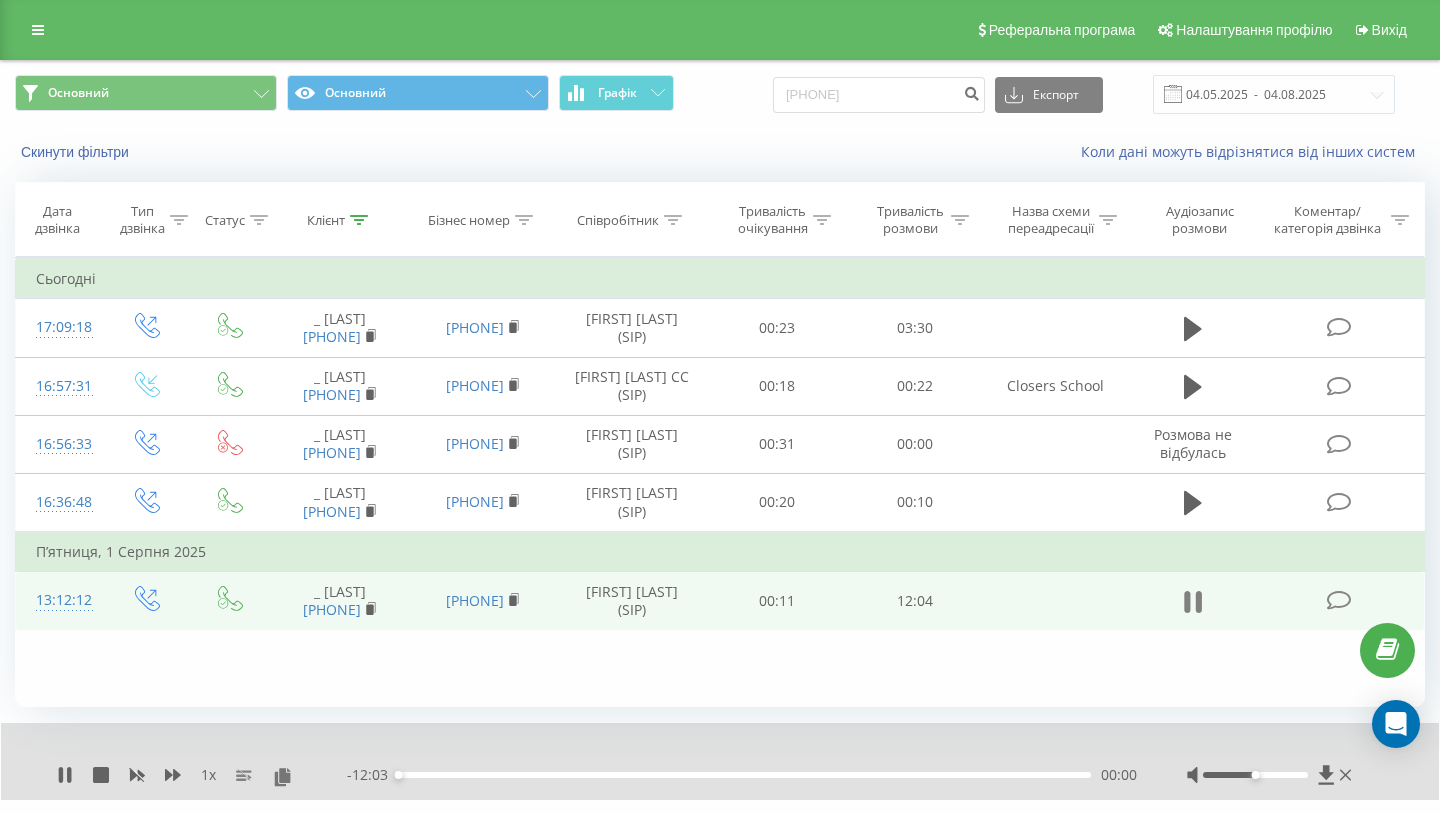 click 